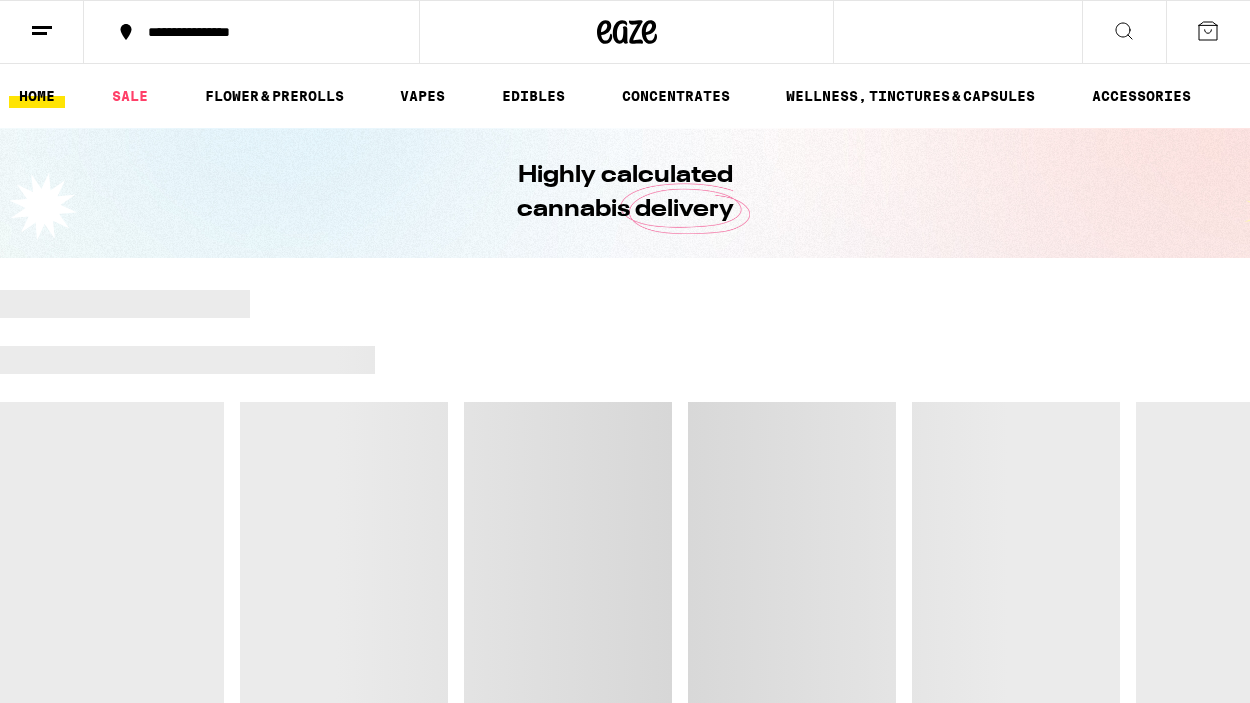 scroll, scrollTop: 0, scrollLeft: 0, axis: both 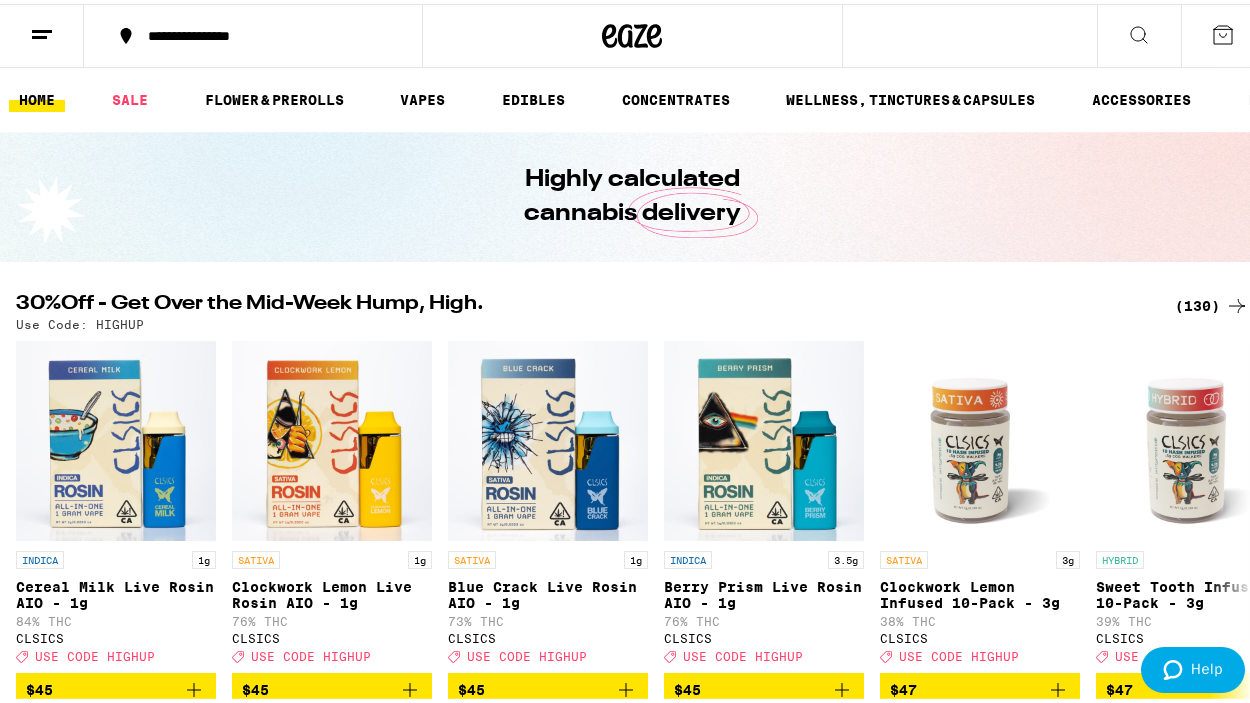 click on "(130)" at bounding box center [1212, 302] 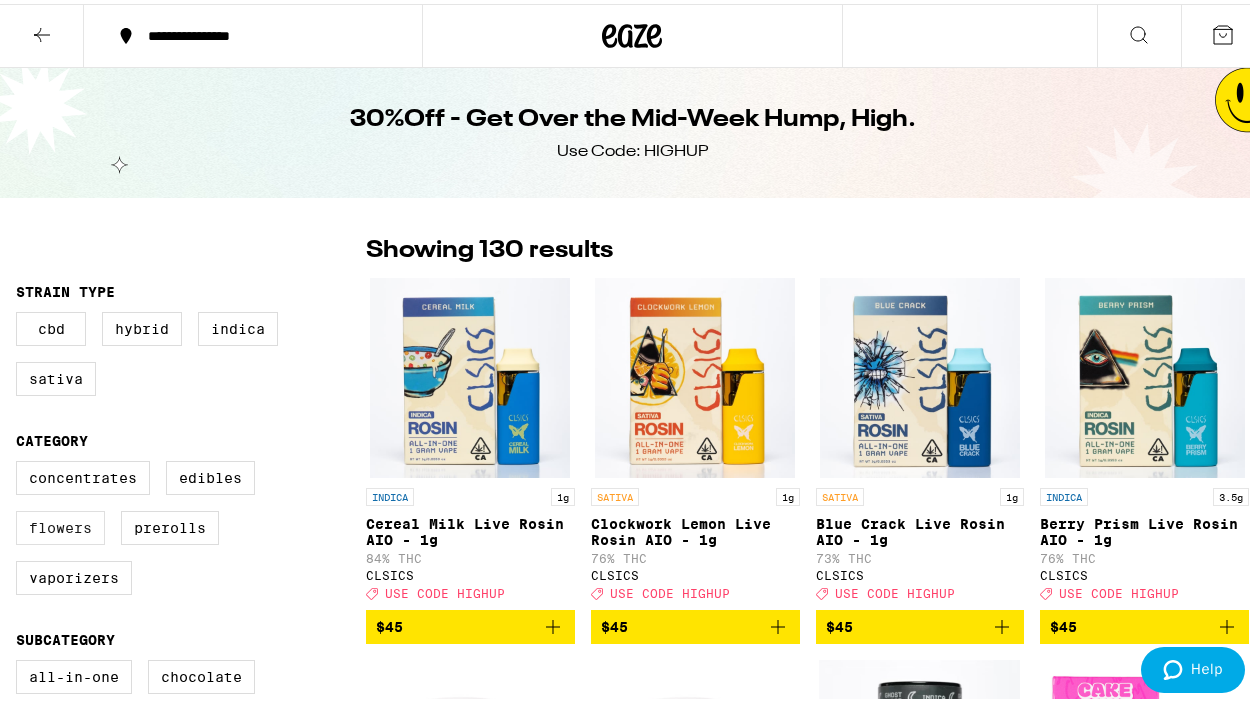 click on "Flowers" at bounding box center (60, 524) 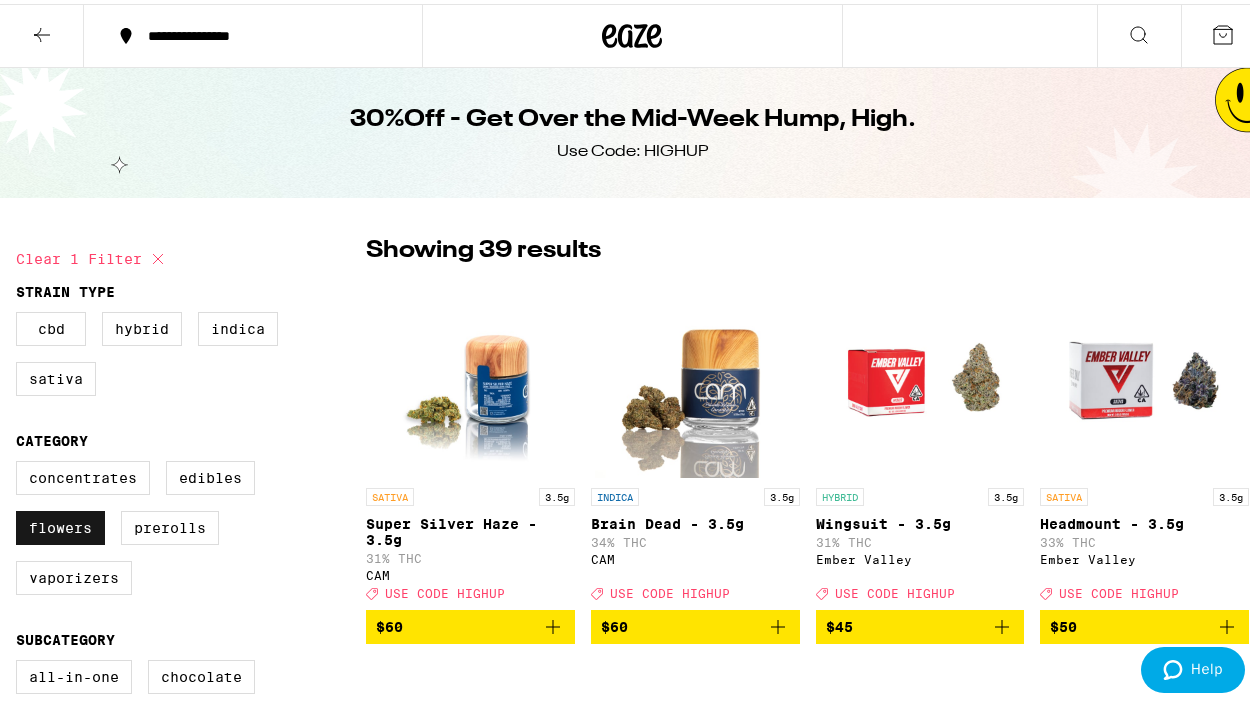 click on "Flowers" at bounding box center [60, 524] 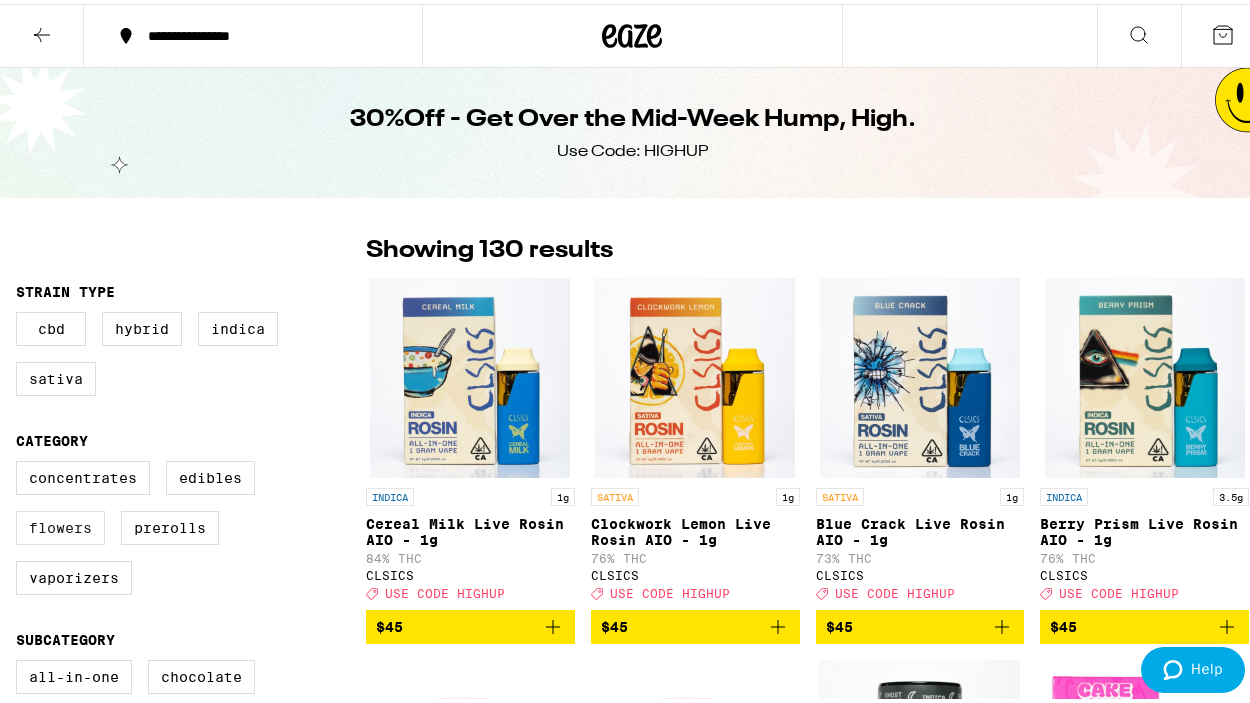 click on "Flowers" at bounding box center [60, 524] 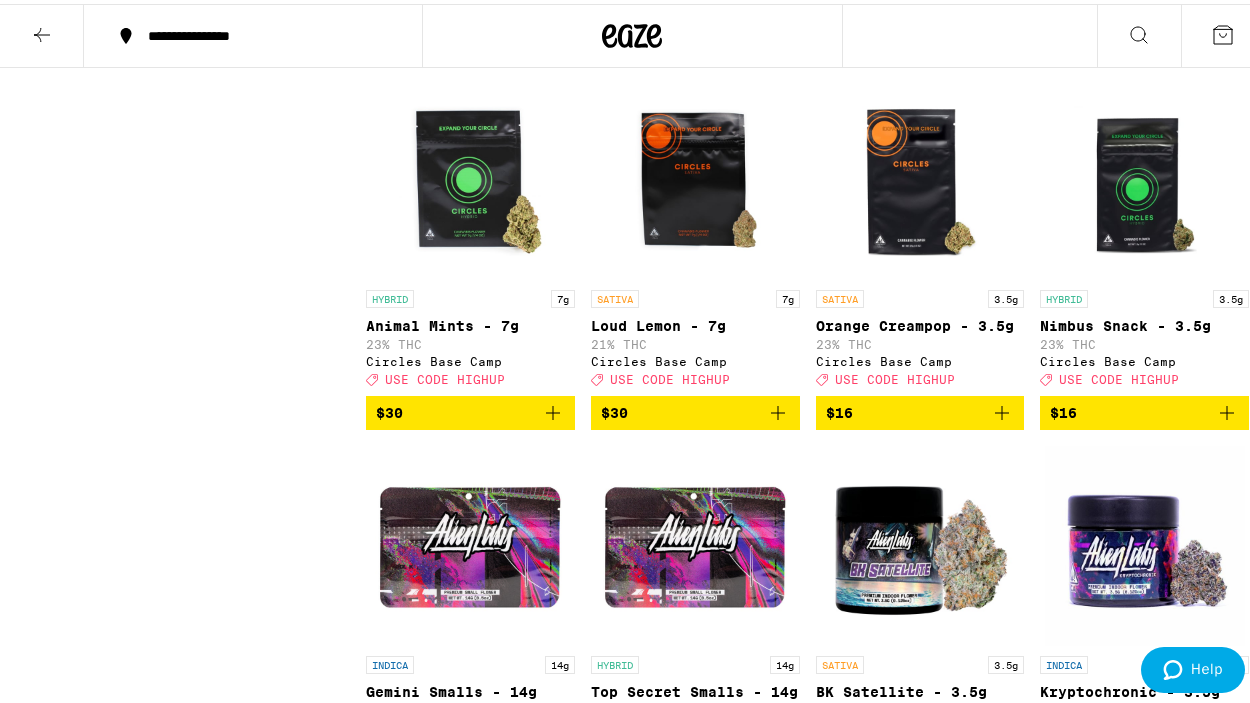 scroll, scrollTop: 1731, scrollLeft: 0, axis: vertical 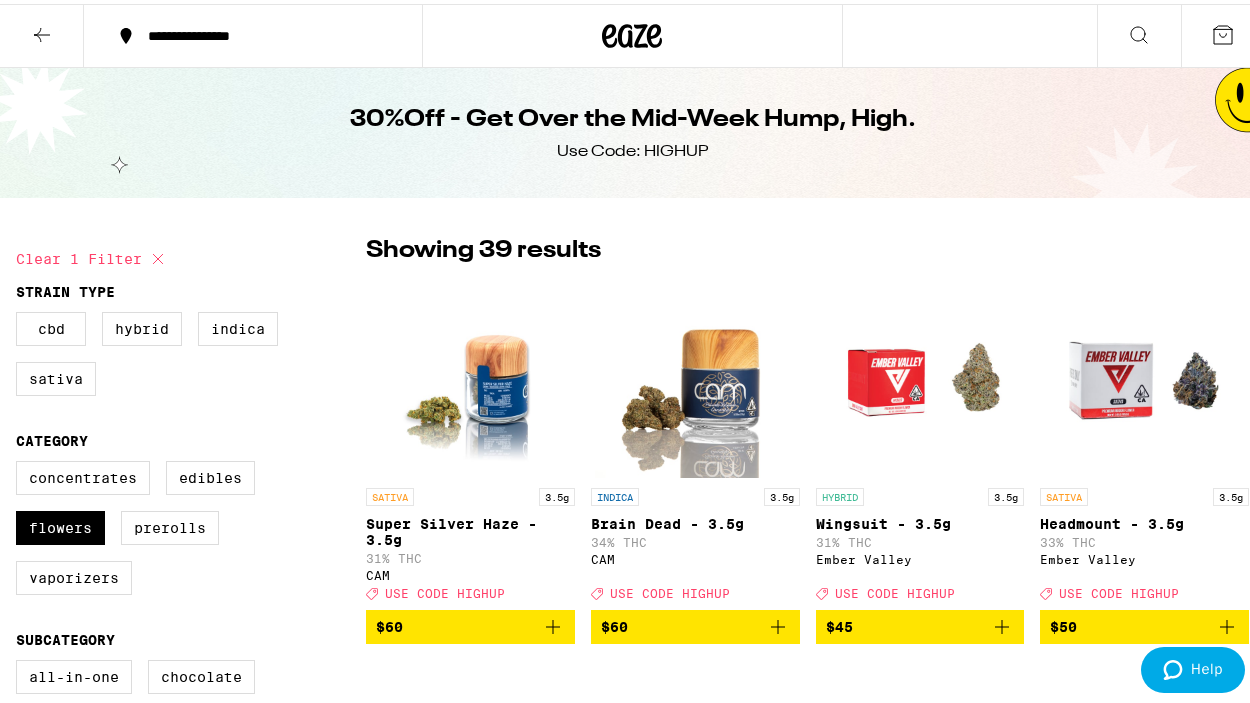 click 